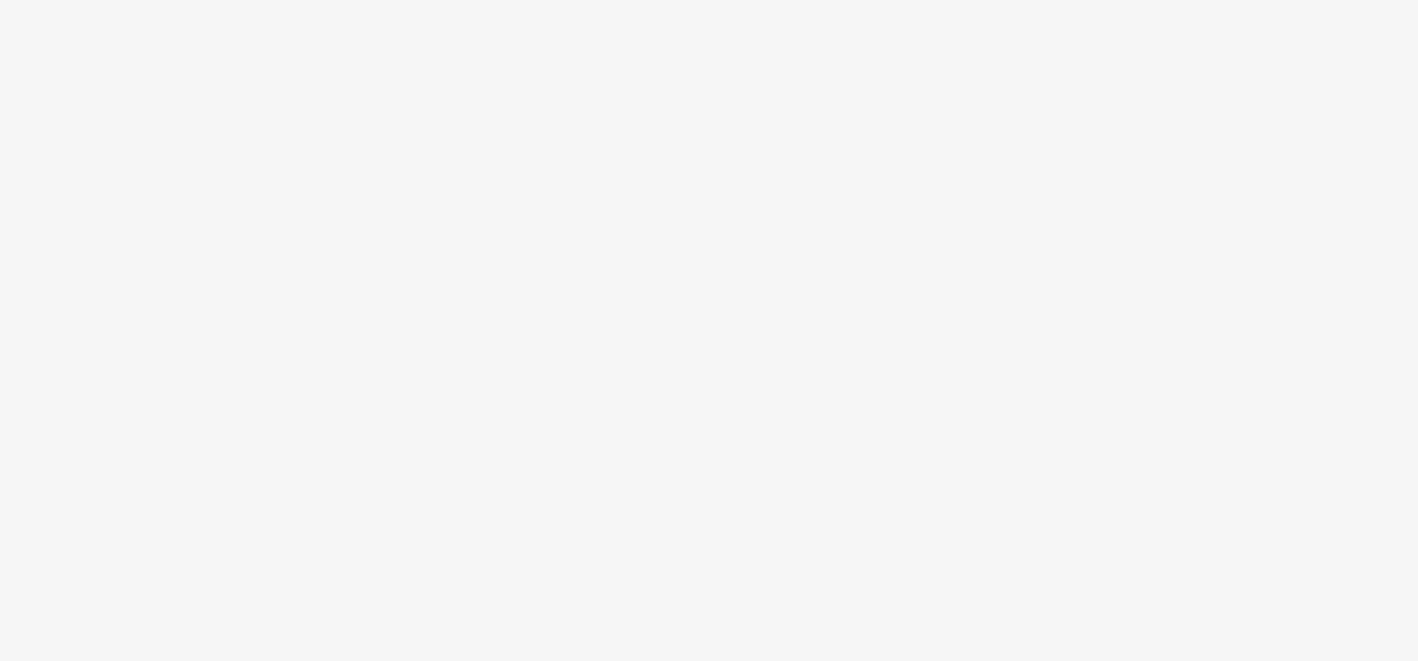 scroll, scrollTop: 0, scrollLeft: 0, axis: both 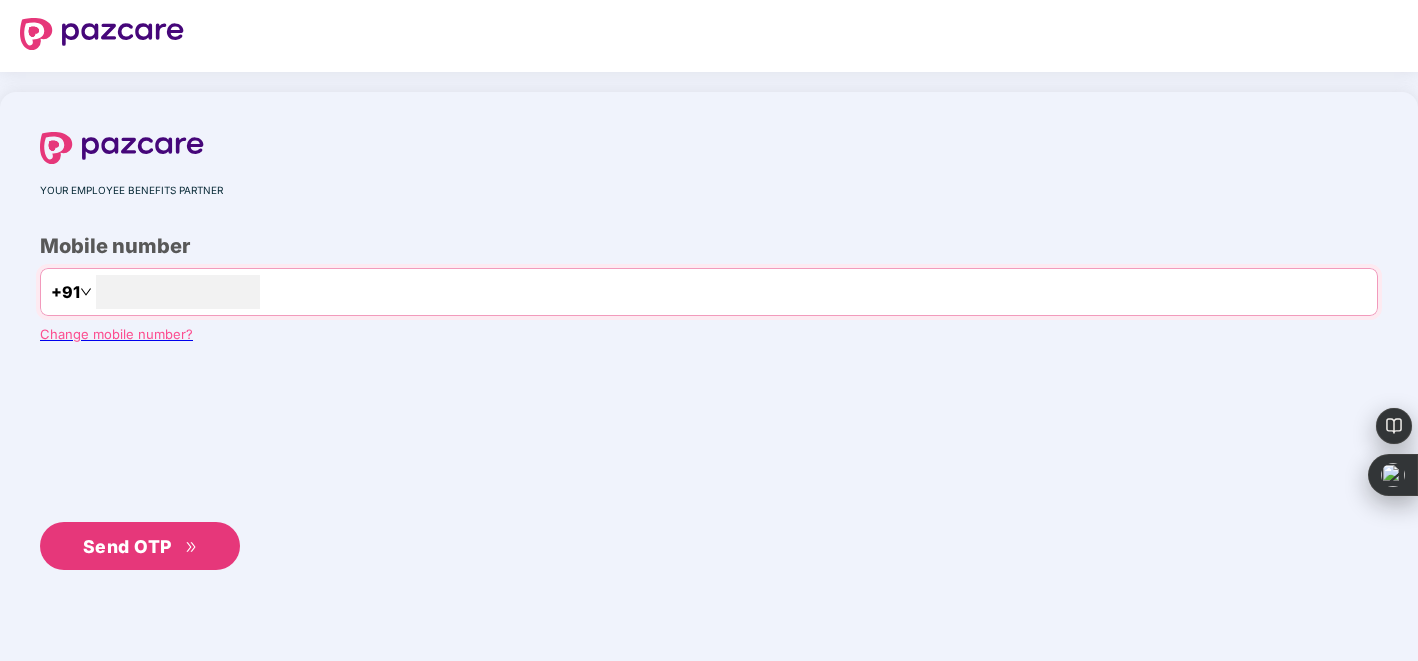 type on "**********" 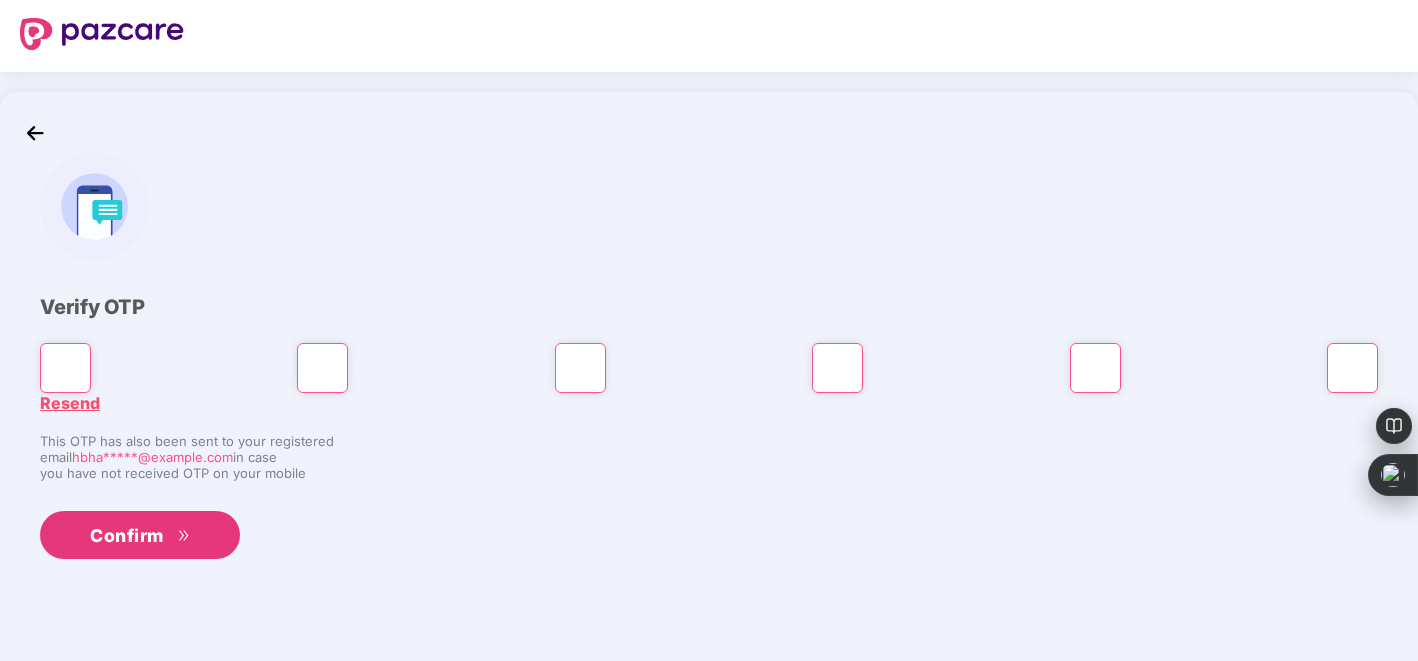 type on "*" 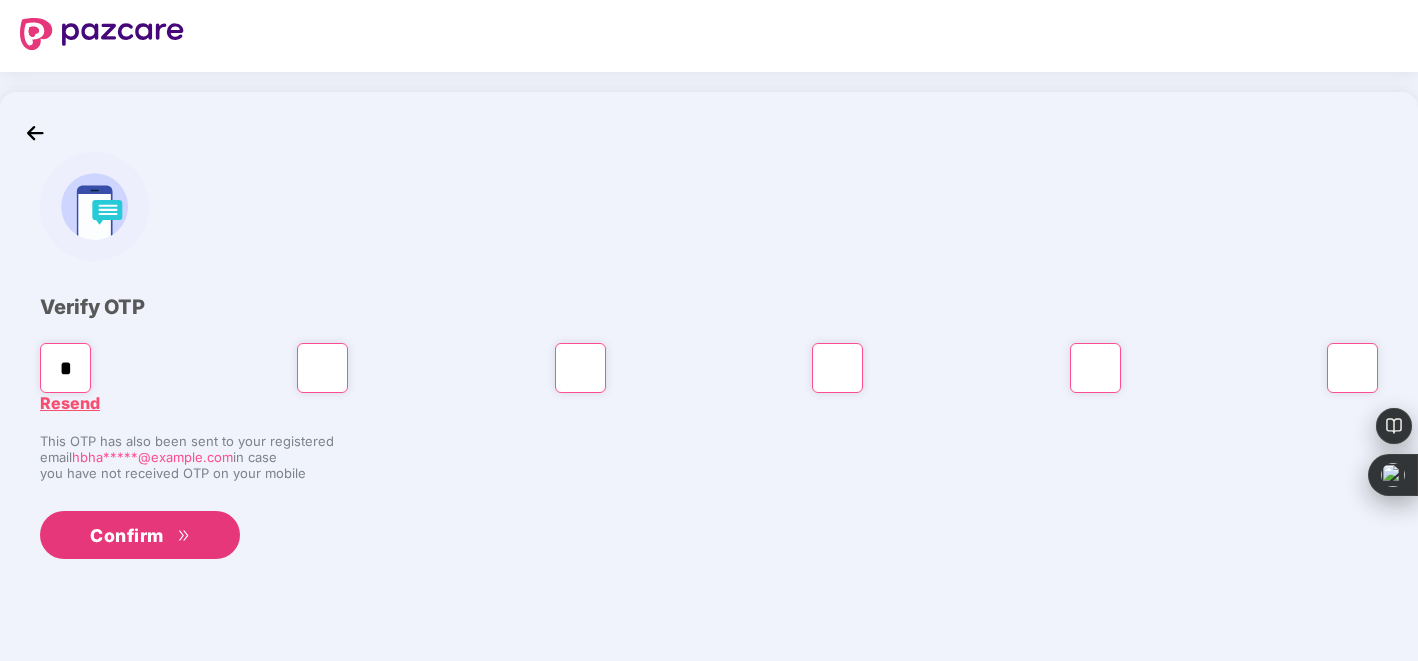 type on "*" 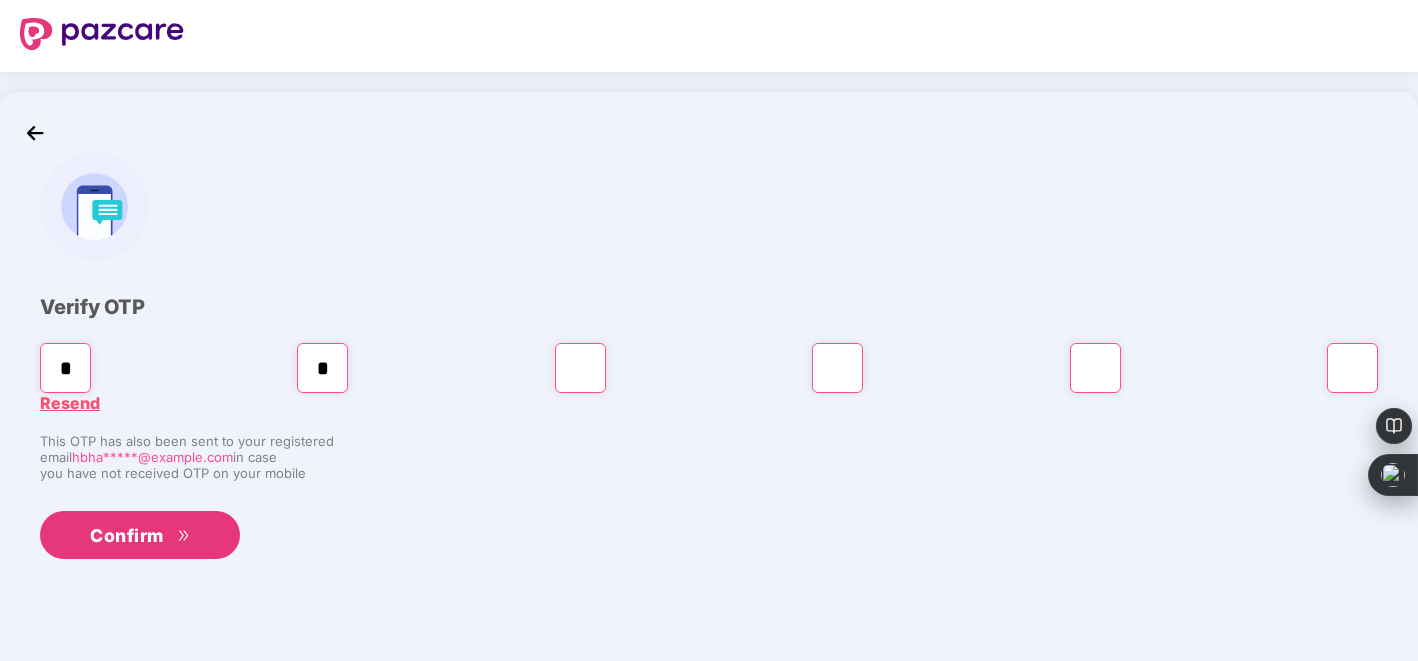 type on "*" 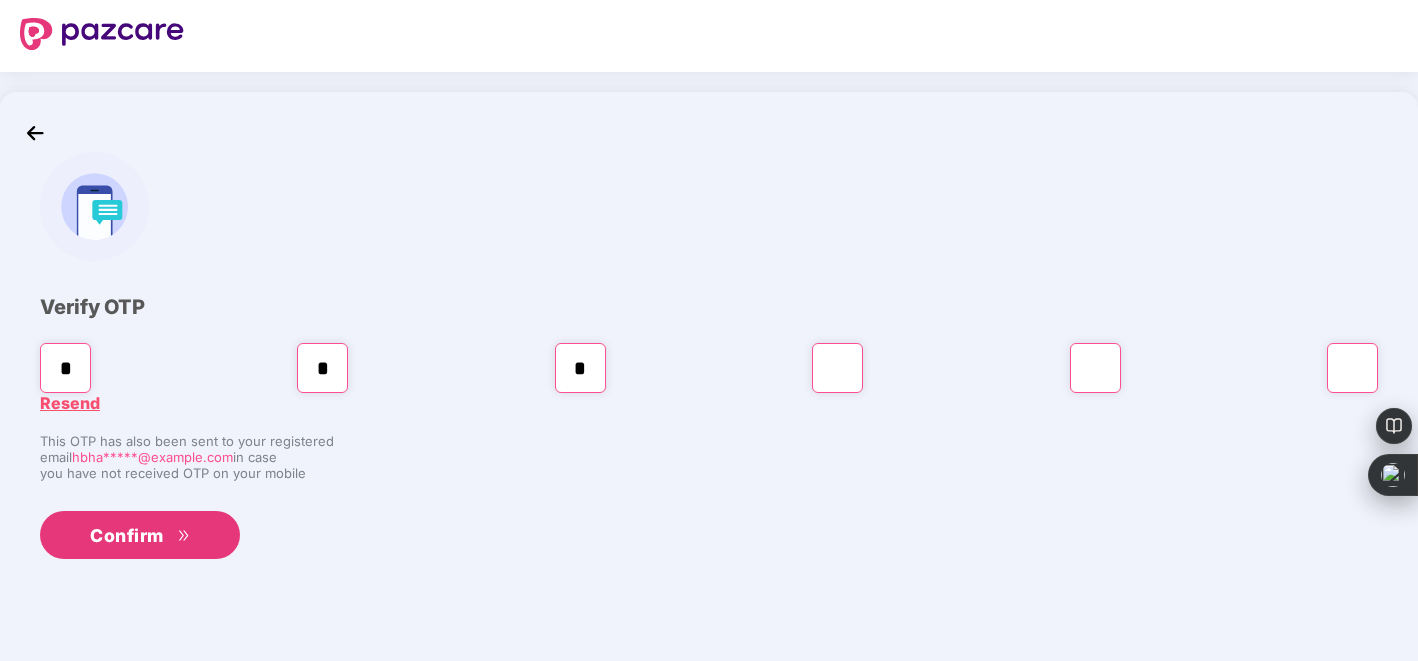 type on "*" 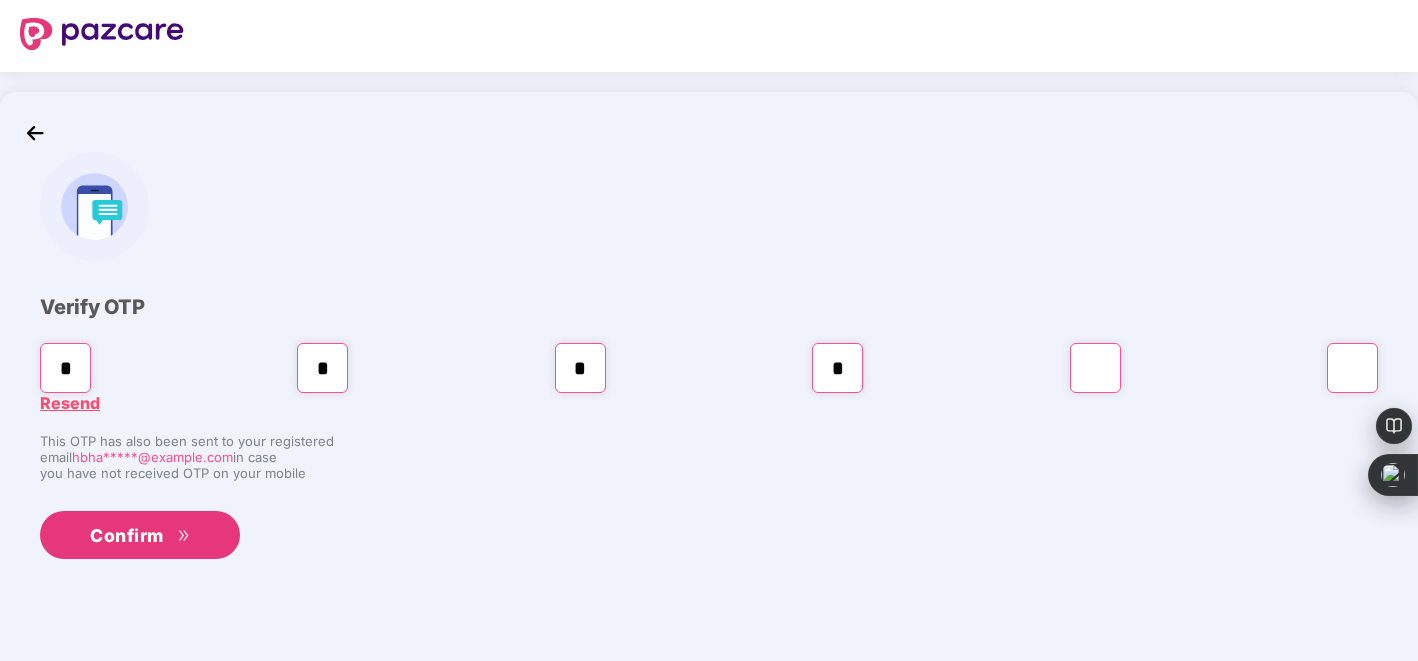 type on "*" 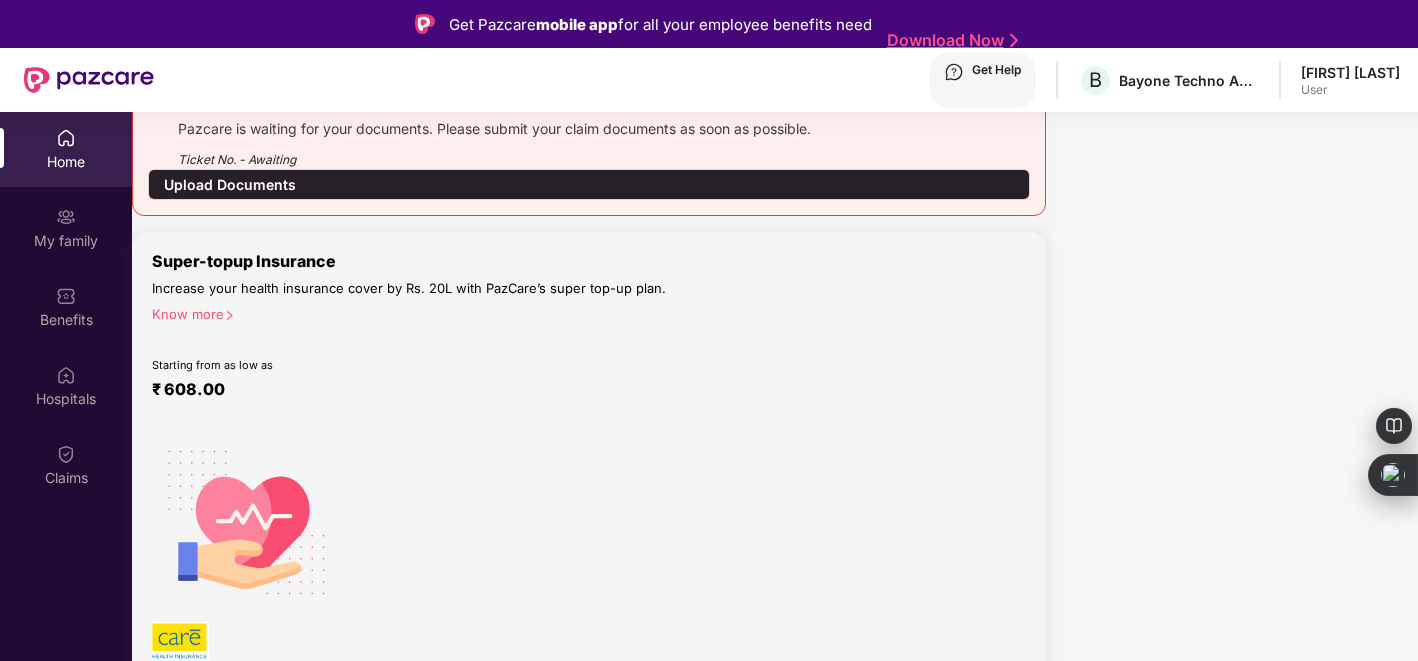 scroll, scrollTop: 268, scrollLeft: 0, axis: vertical 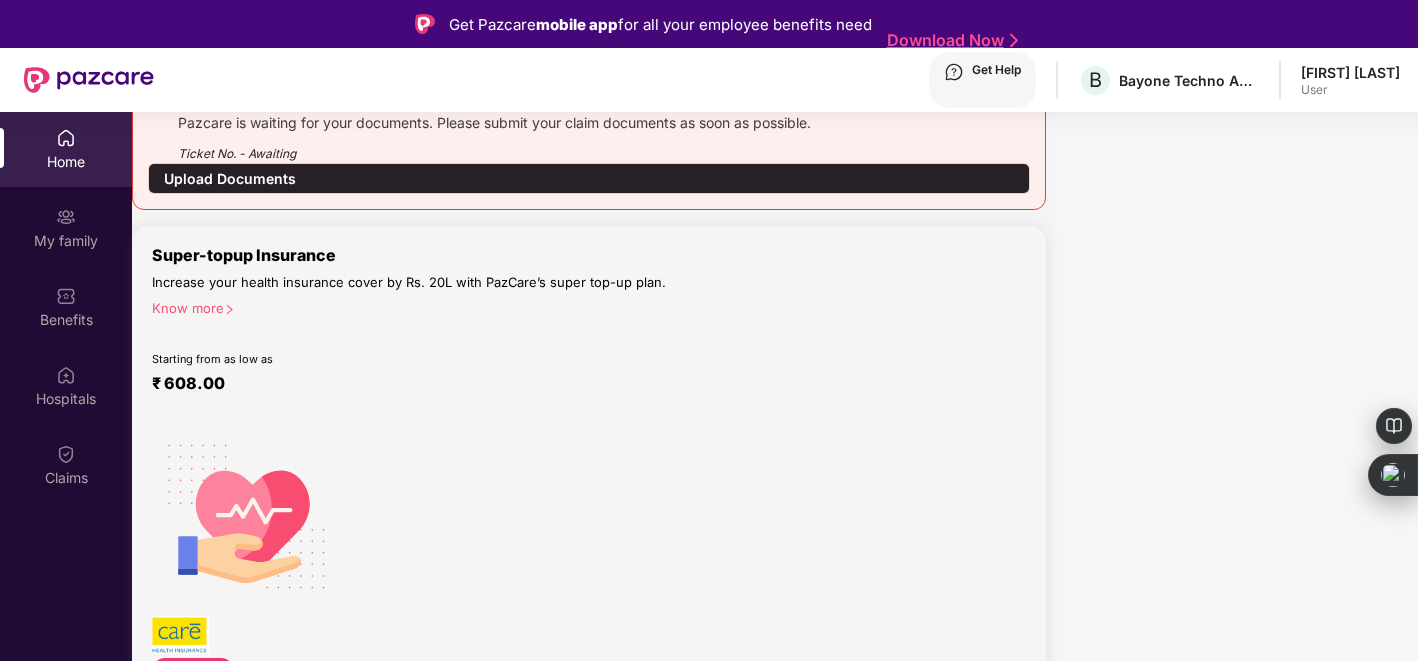 click at bounding box center (8, 823) 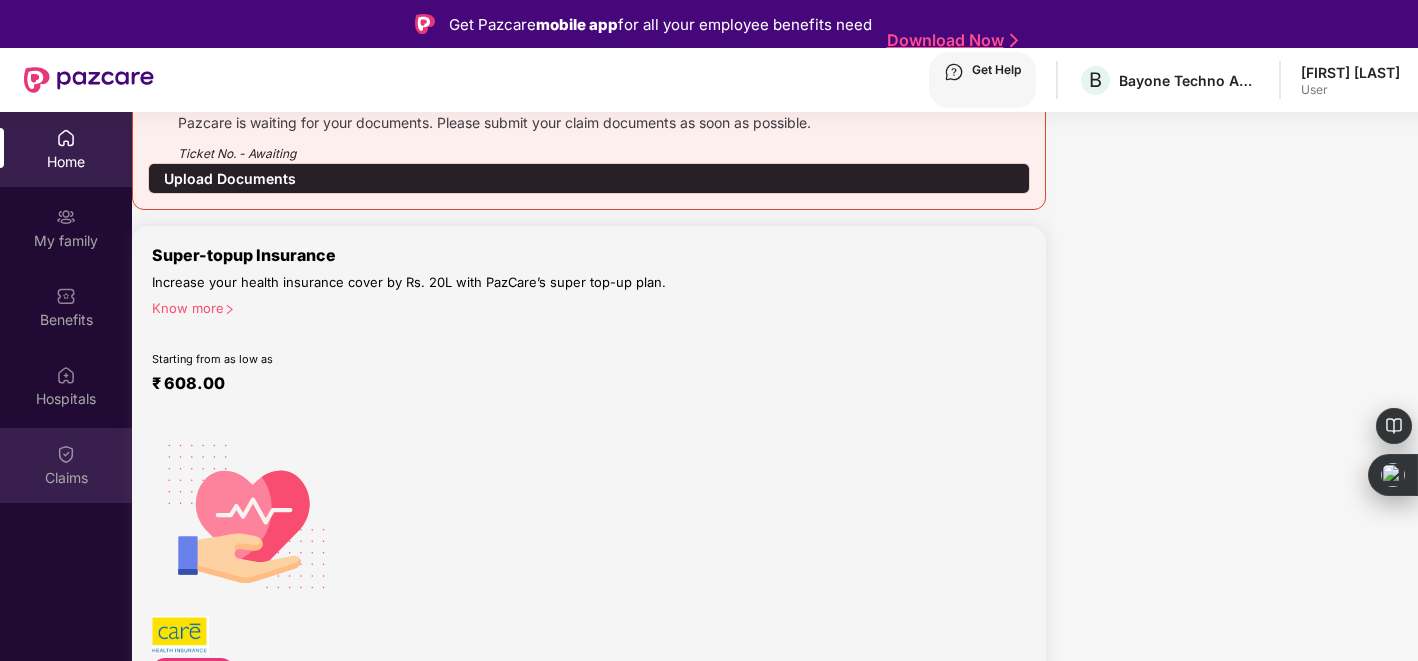 click at bounding box center [66, 138] 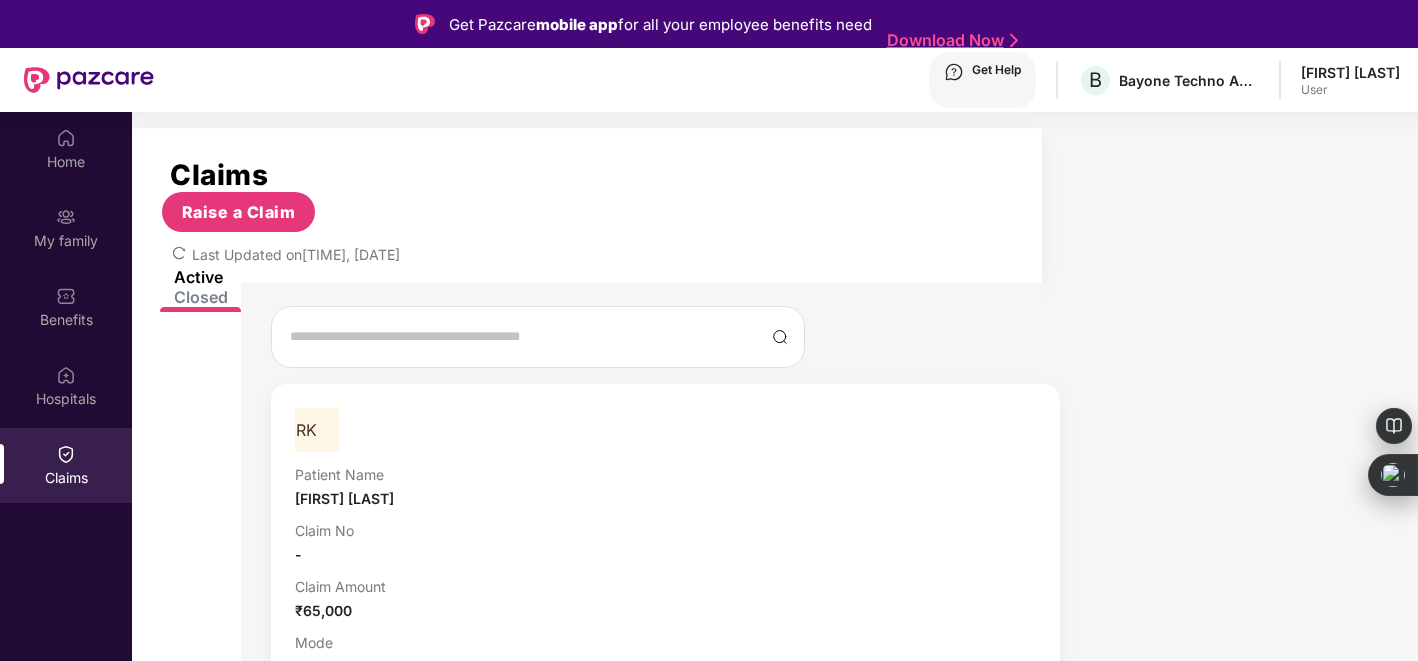 click on "View More" at bounding box center (665, 787) 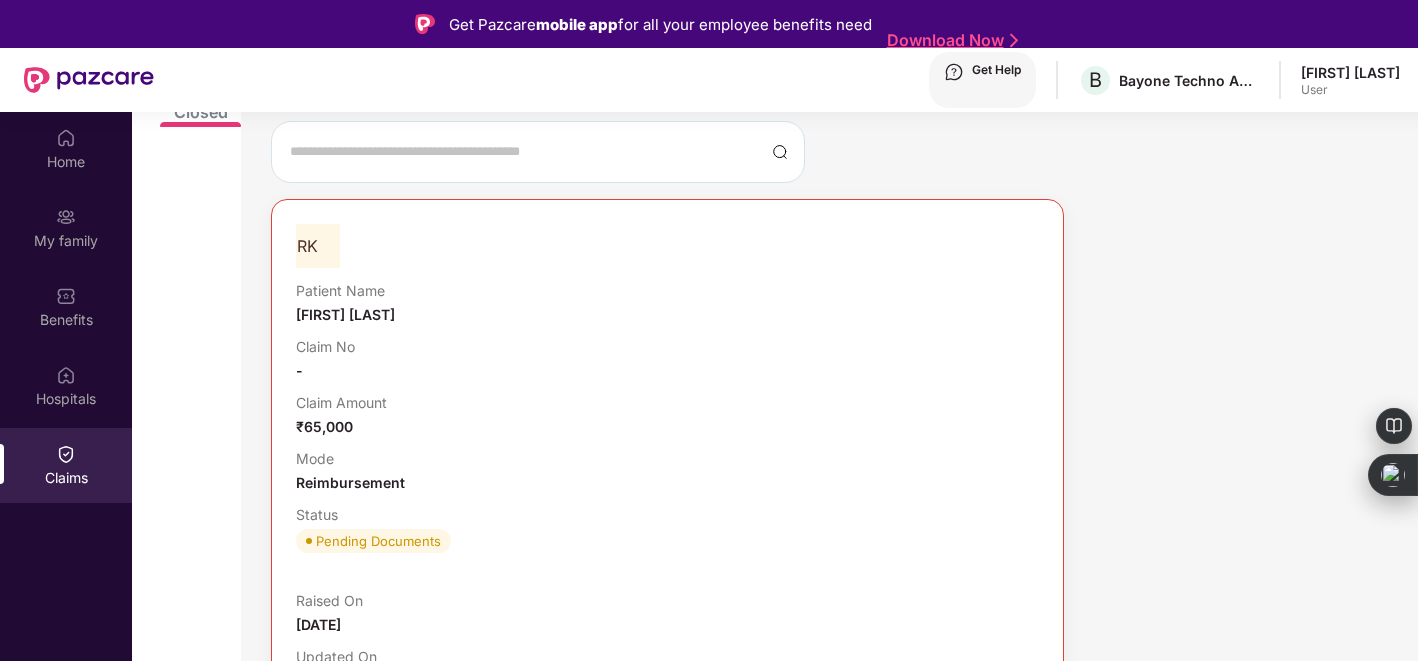 scroll, scrollTop: 251, scrollLeft: 0, axis: vertical 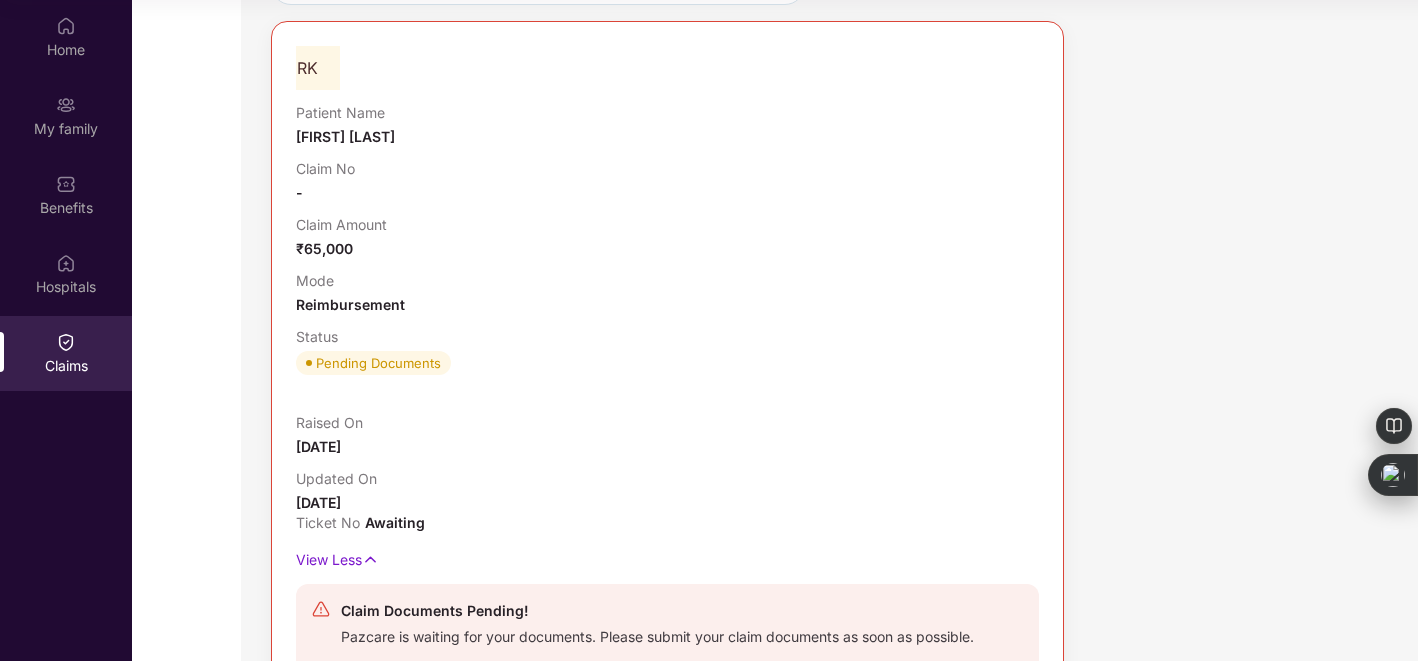 click on "Upload Documents" at bounding box center [667, 692] 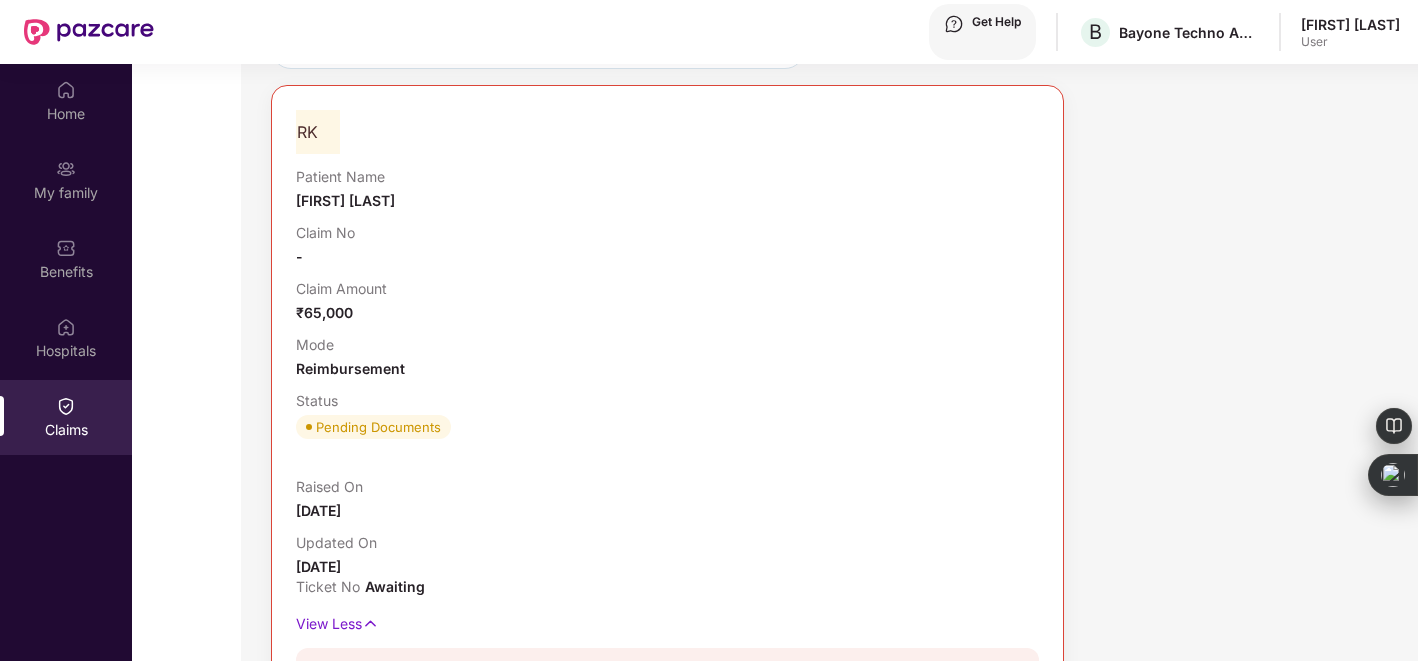 scroll, scrollTop: 0, scrollLeft: 0, axis: both 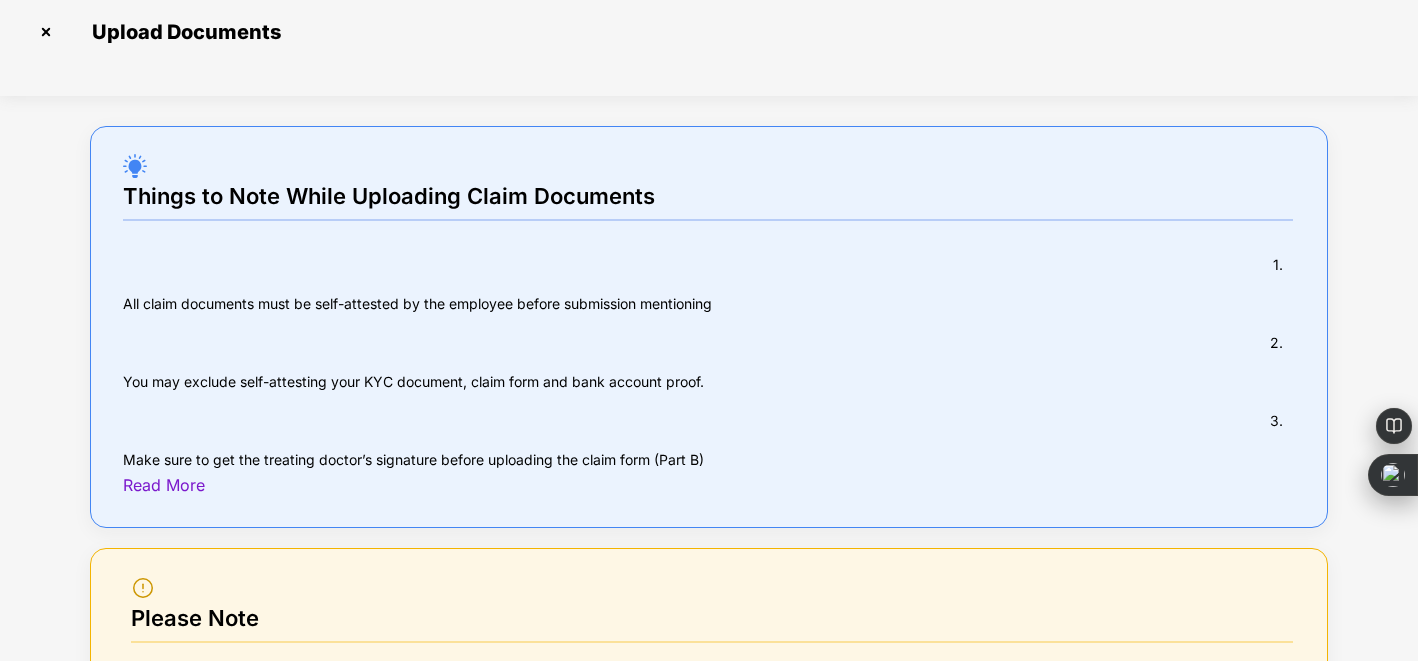click on "Claim Form *" at bounding box center [709, 961] 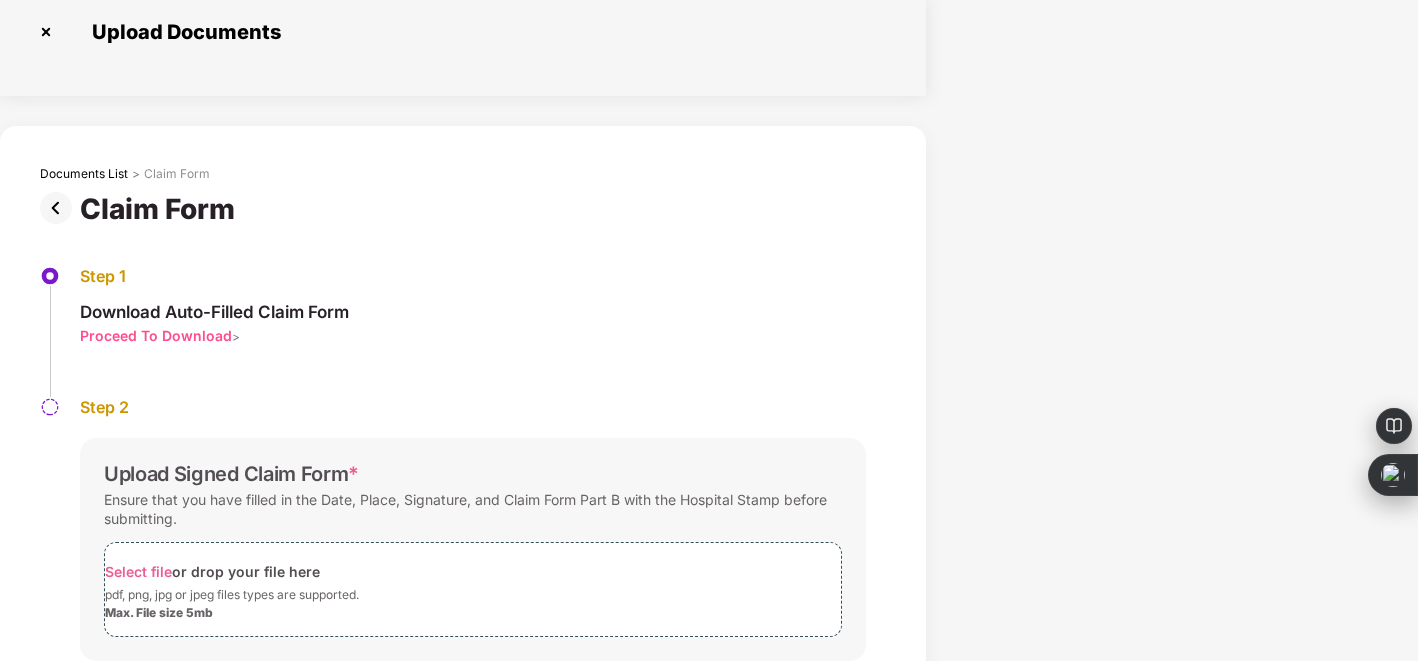 scroll, scrollTop: 0, scrollLeft: 0, axis: both 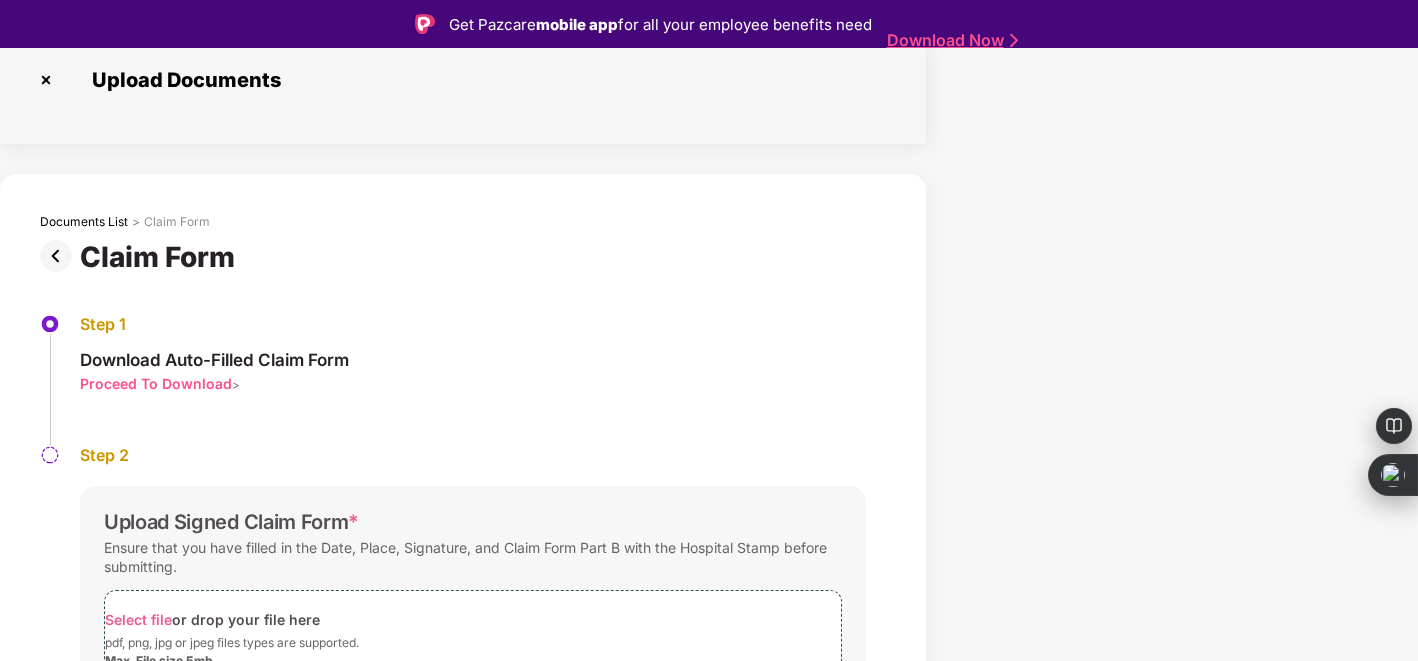 click on "Proceed To Download" at bounding box center [156, 383] 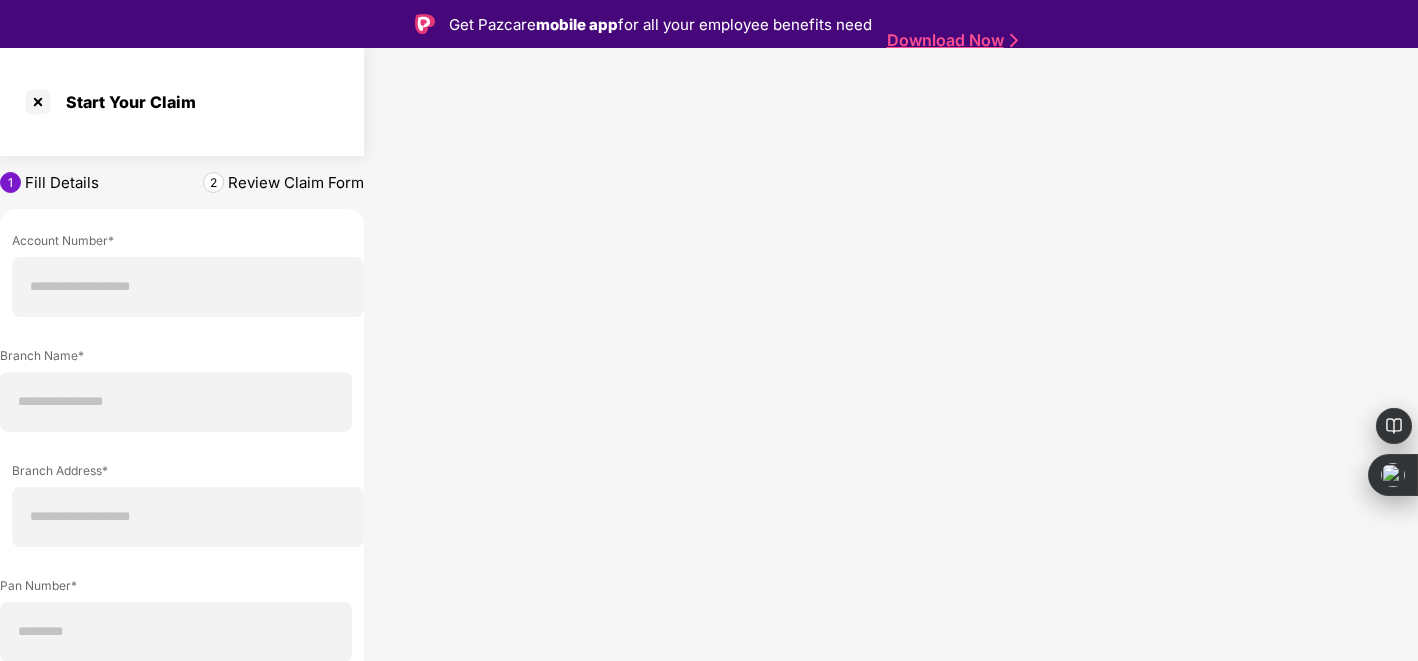 scroll, scrollTop: 0, scrollLeft: 0, axis: both 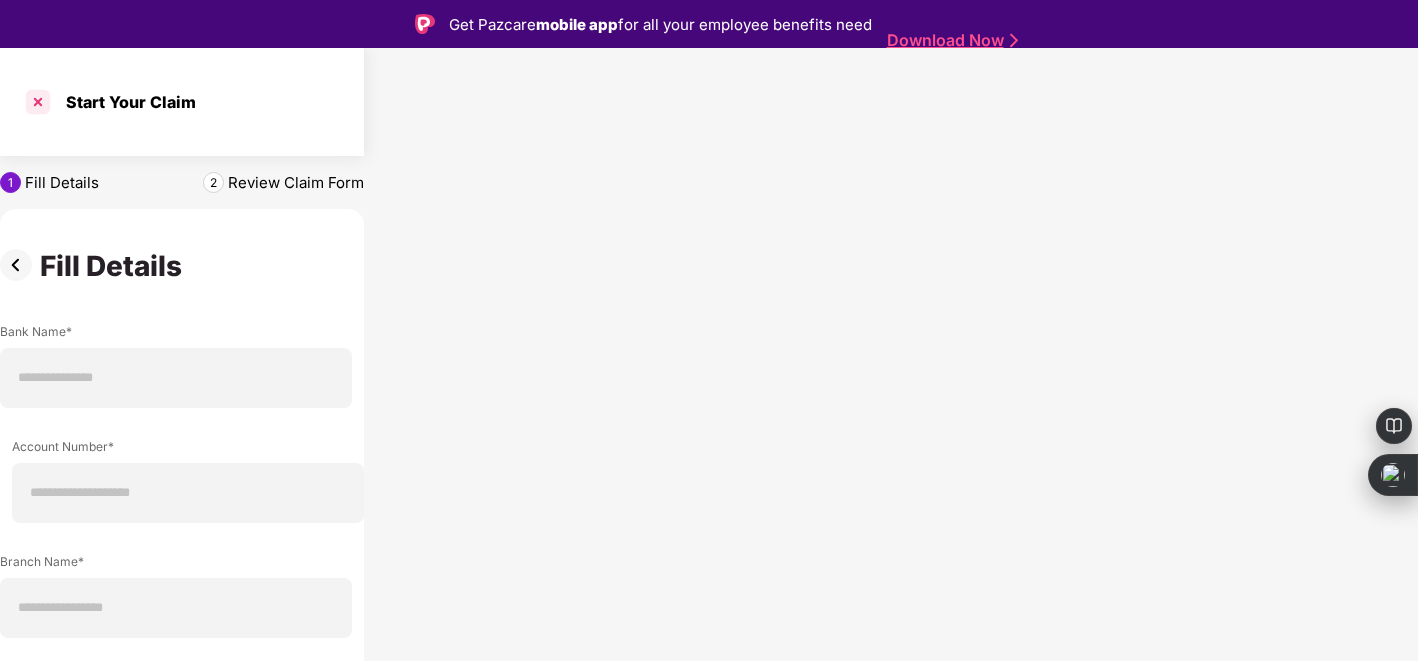 click at bounding box center (38, 102) 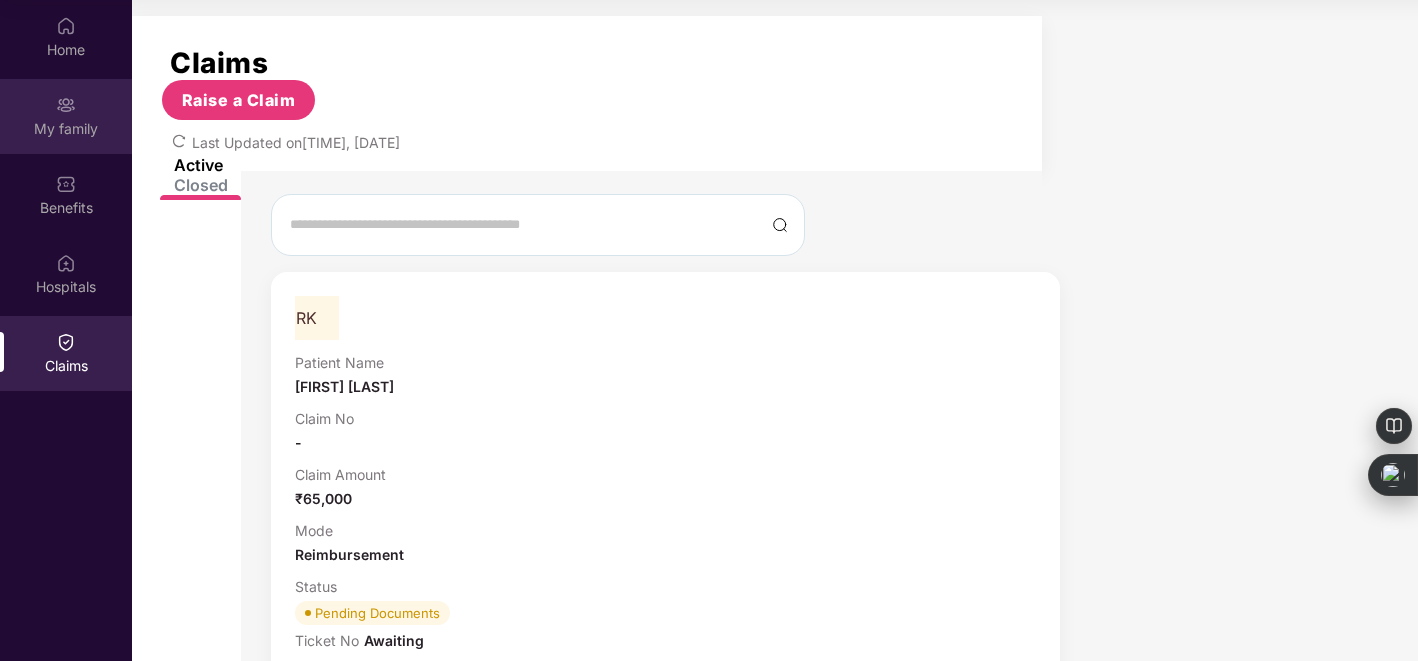 click on "My family" at bounding box center [66, 116] 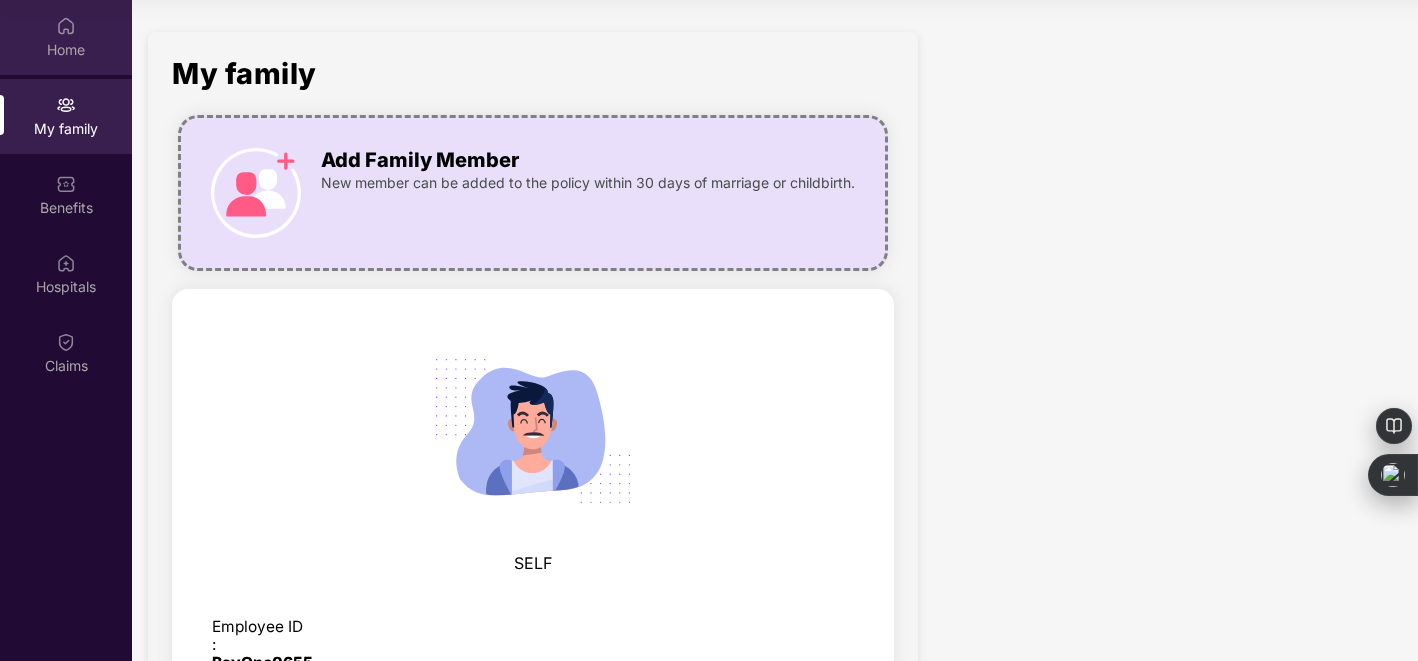 click on "Home" at bounding box center (66, 37) 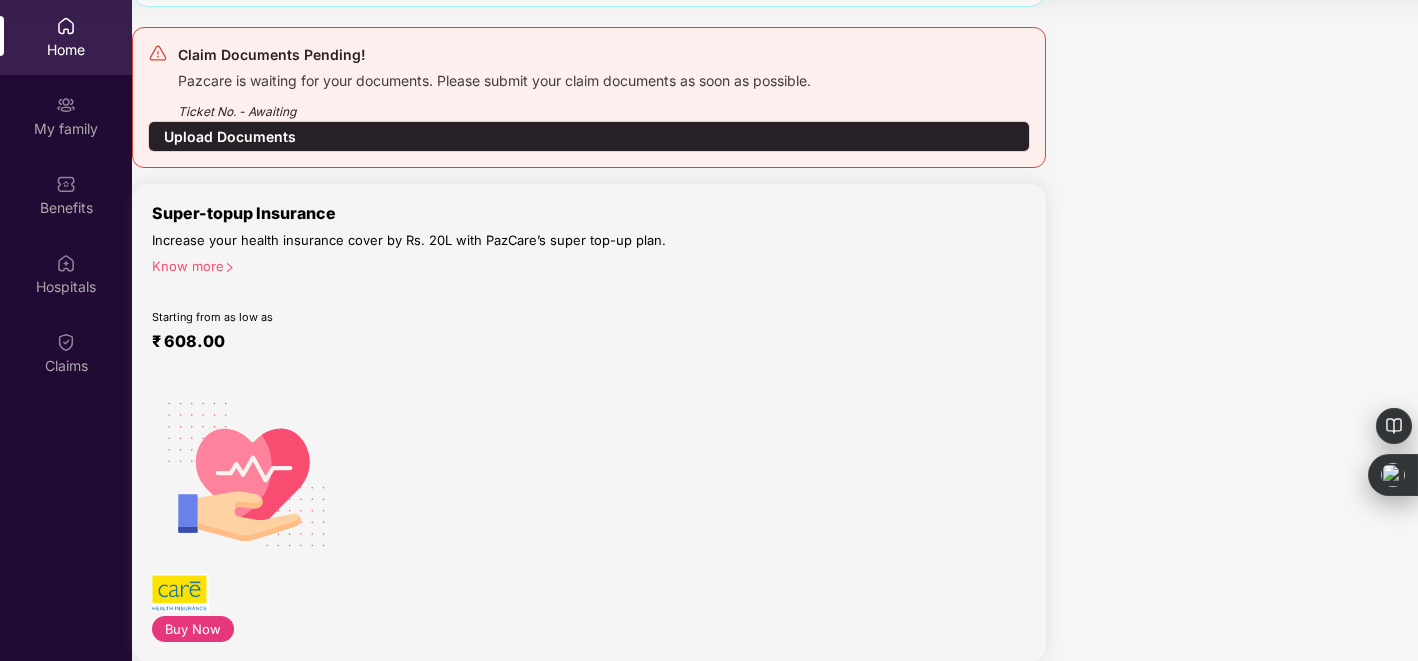scroll, scrollTop: 0, scrollLeft: 0, axis: both 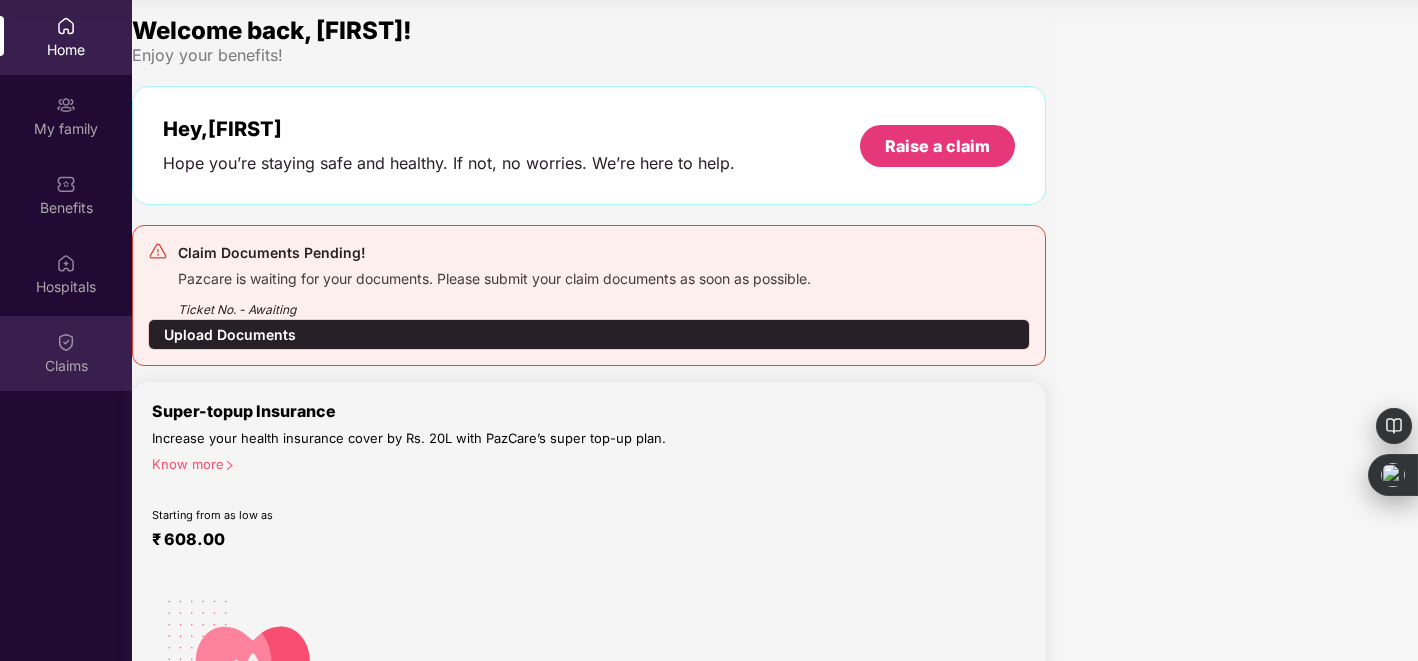 click at bounding box center [66, 26] 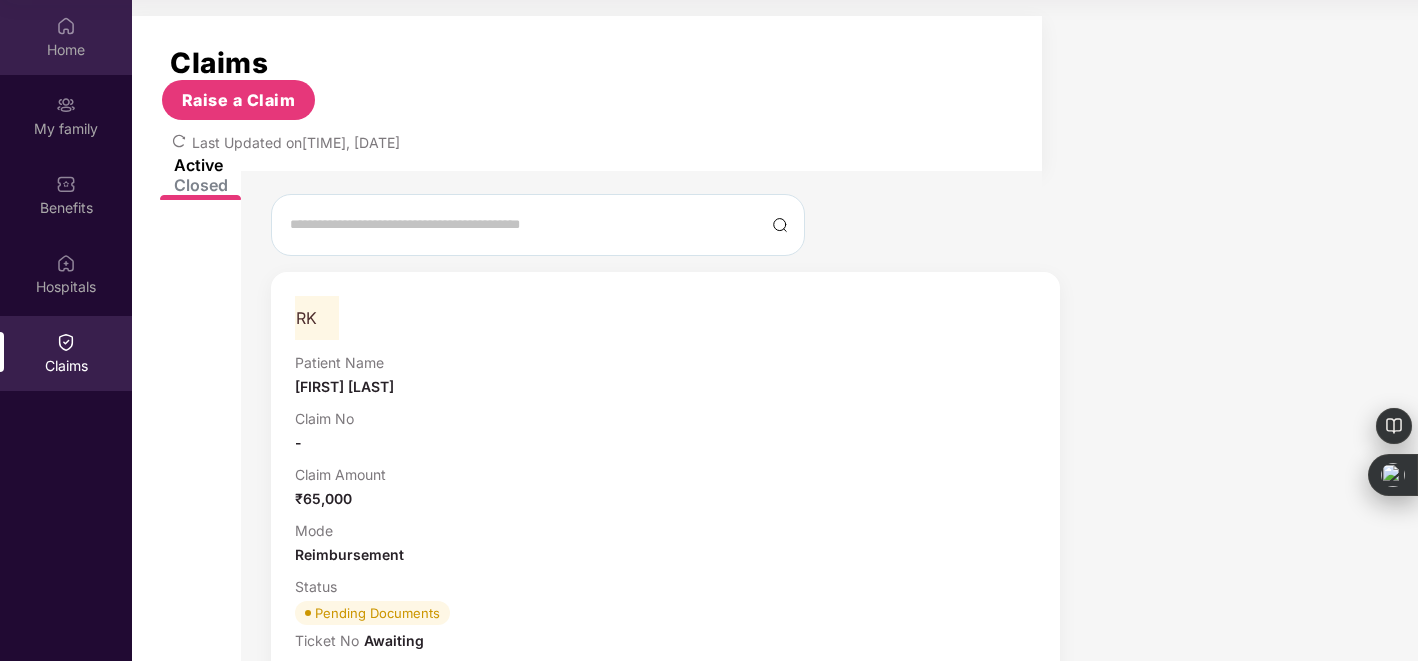 click at bounding box center [66, 26] 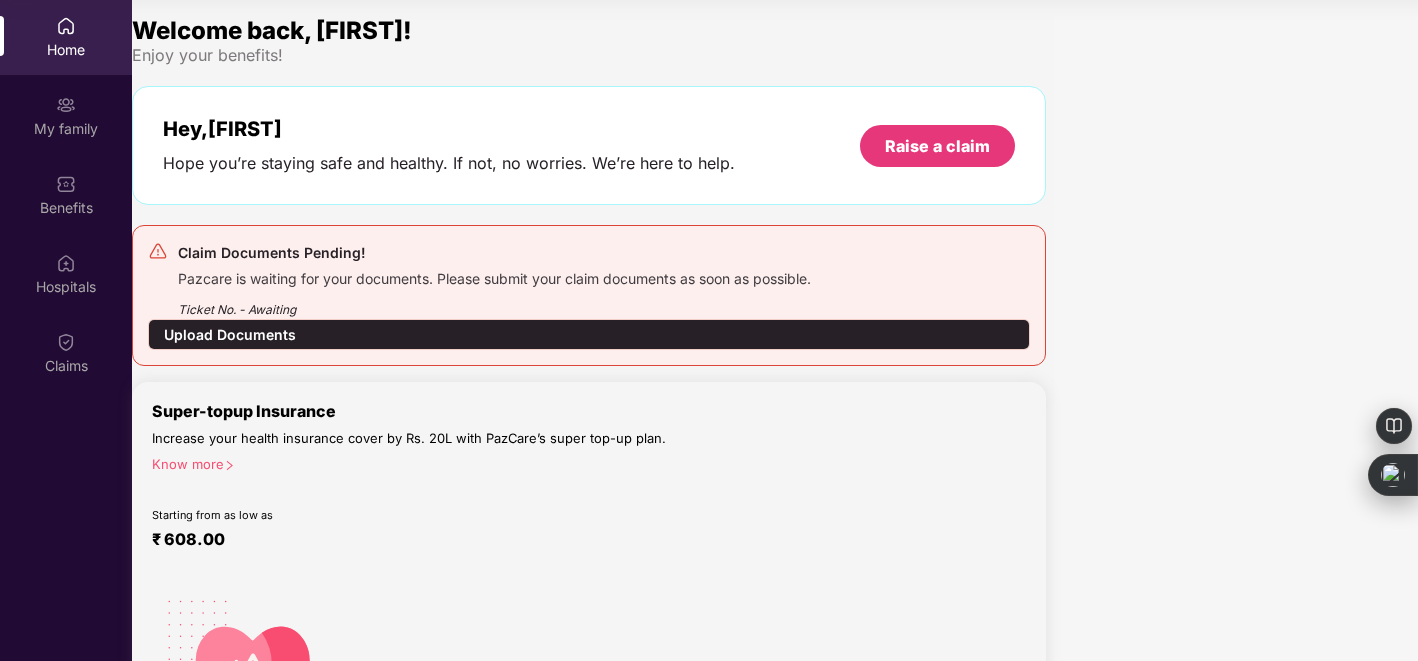 scroll, scrollTop: 0, scrollLeft: 0, axis: both 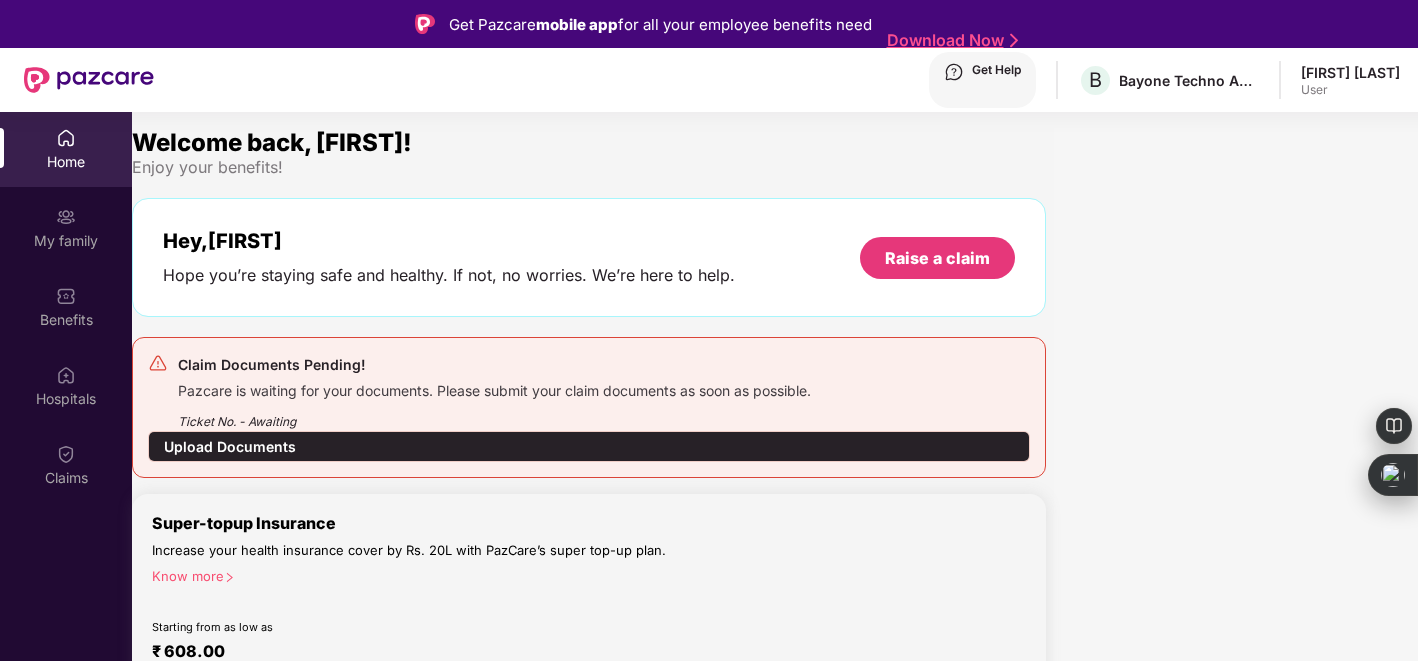 click on "User" at bounding box center [1350, 90] 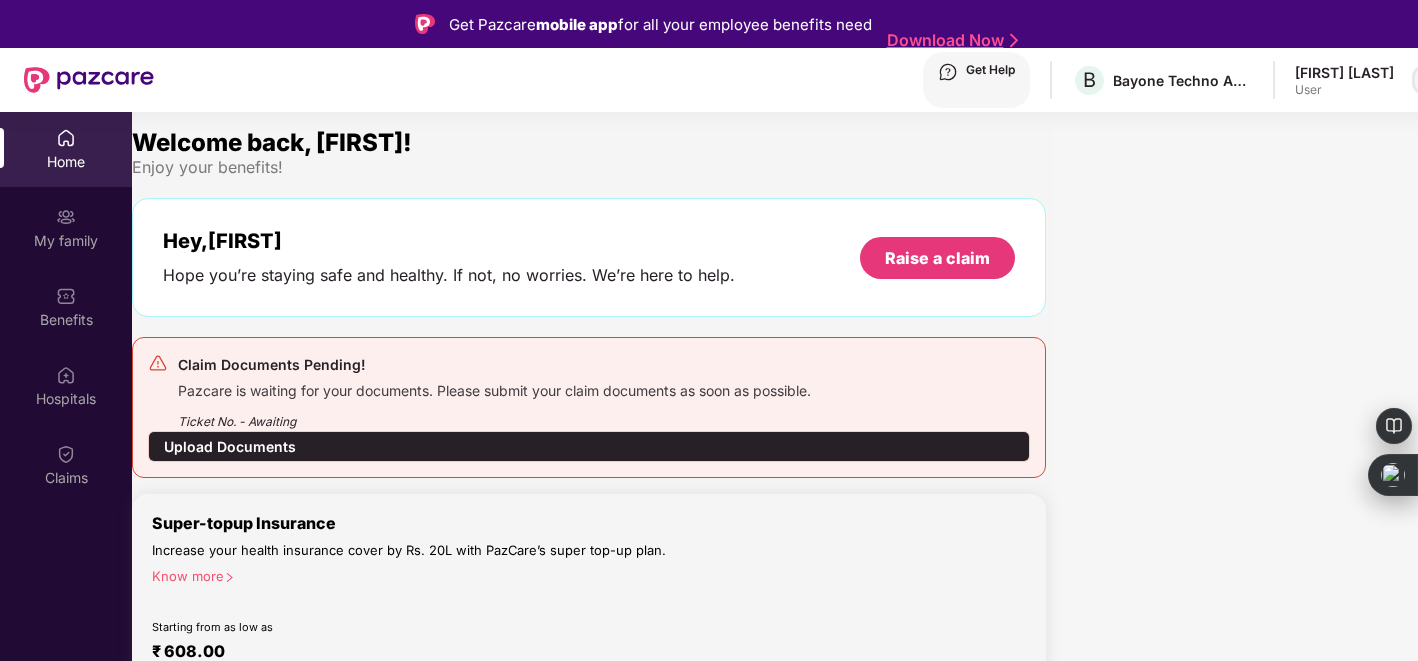 click at bounding box center (1427, 80) 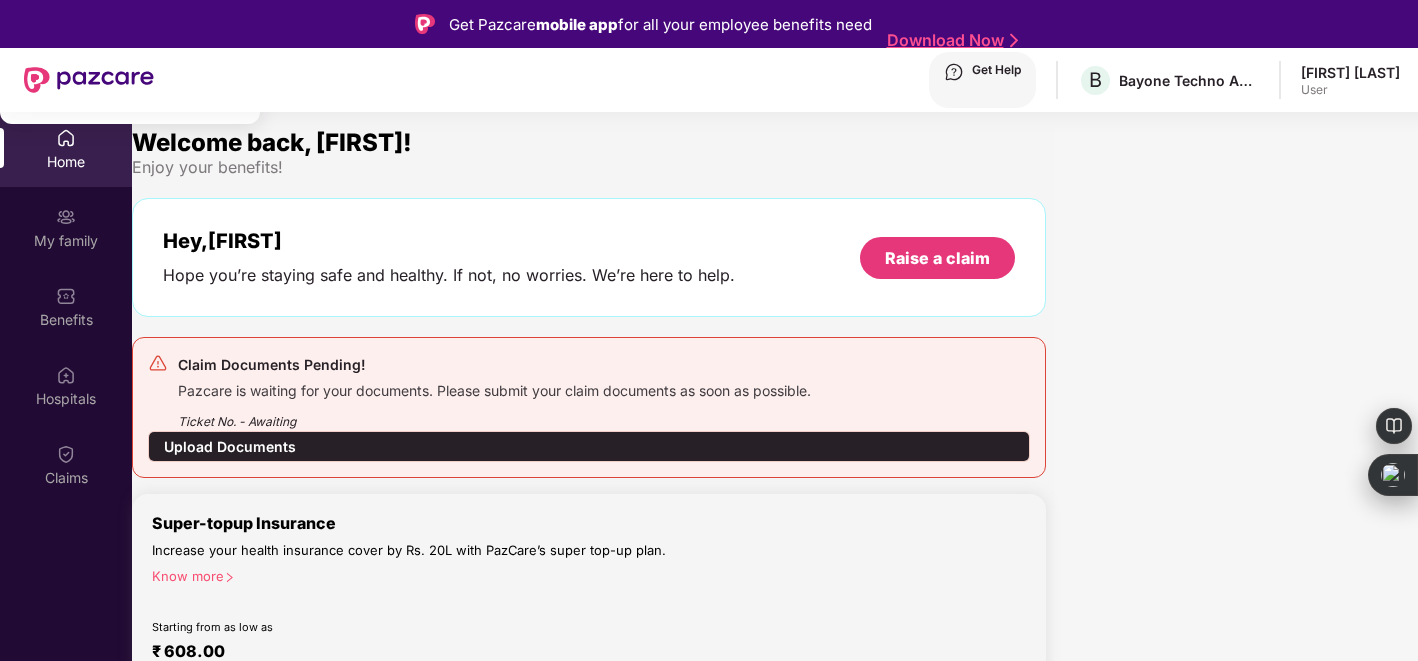 click on "[FIRST] [LAST]" at bounding box center [105, 86] 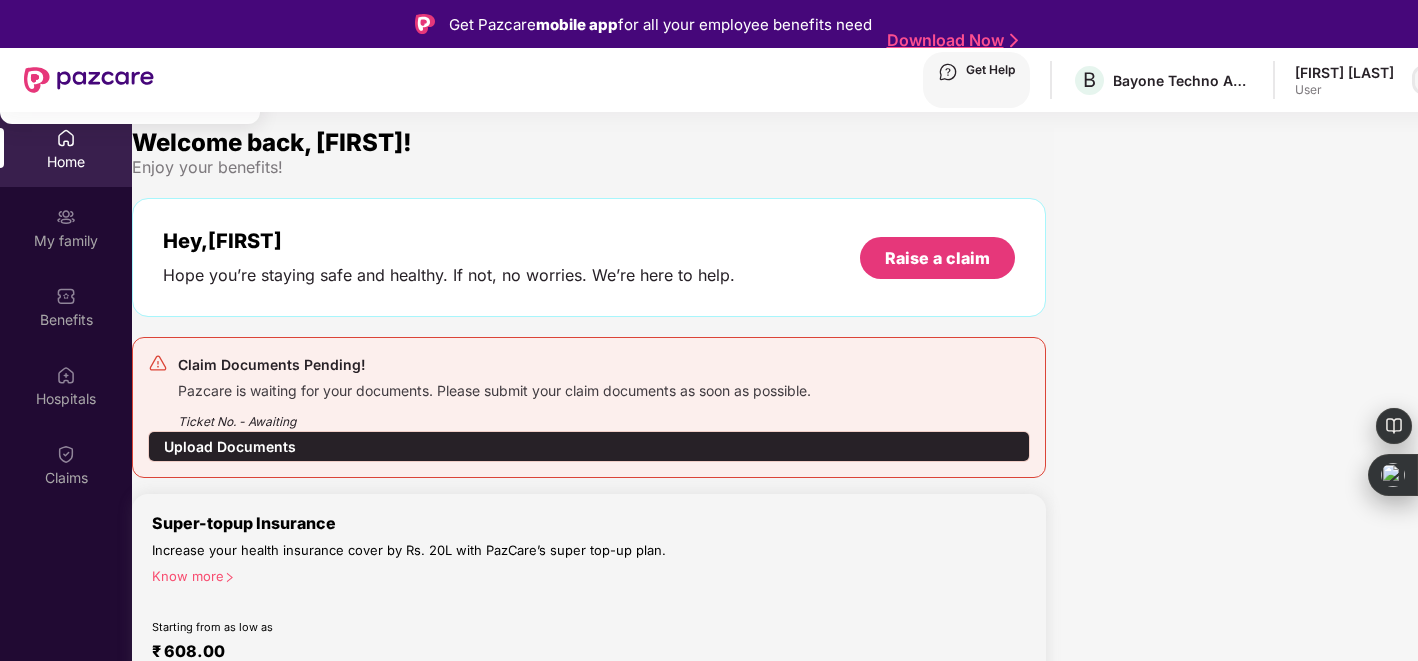 click at bounding box center [1427, 80] 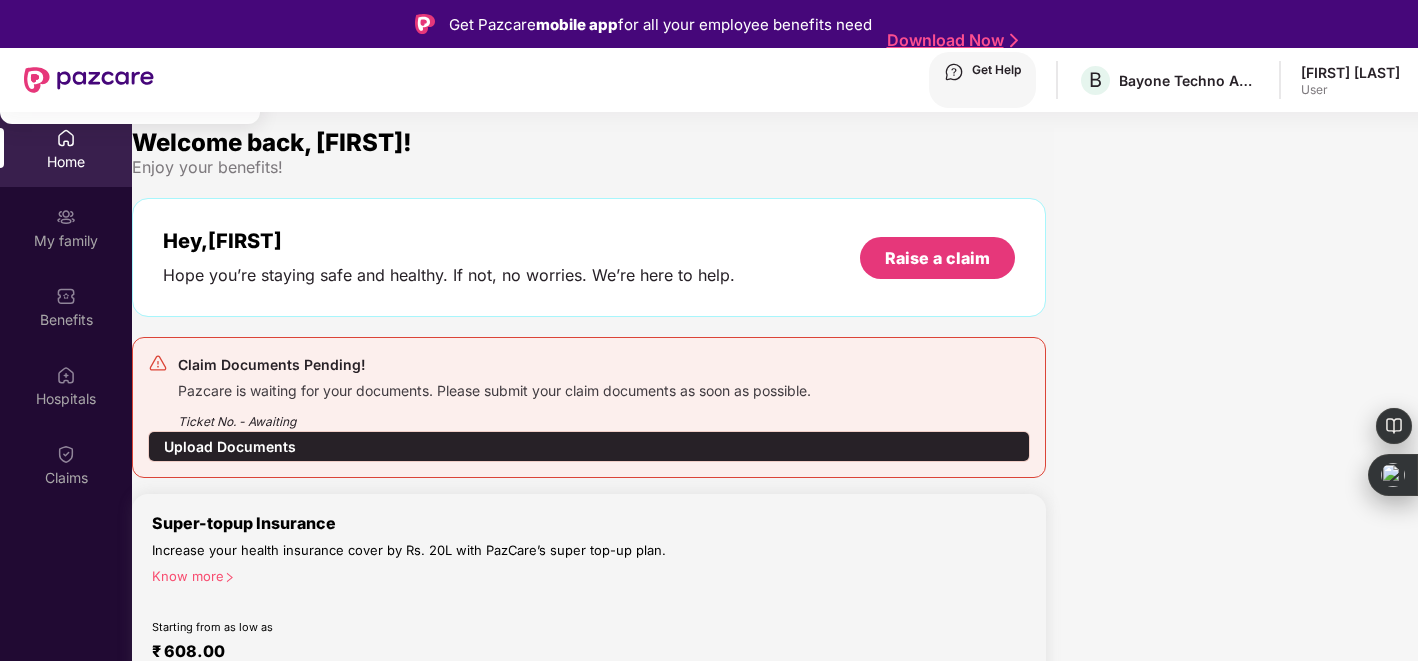 click on "Logout" at bounding box center [130, 31] 